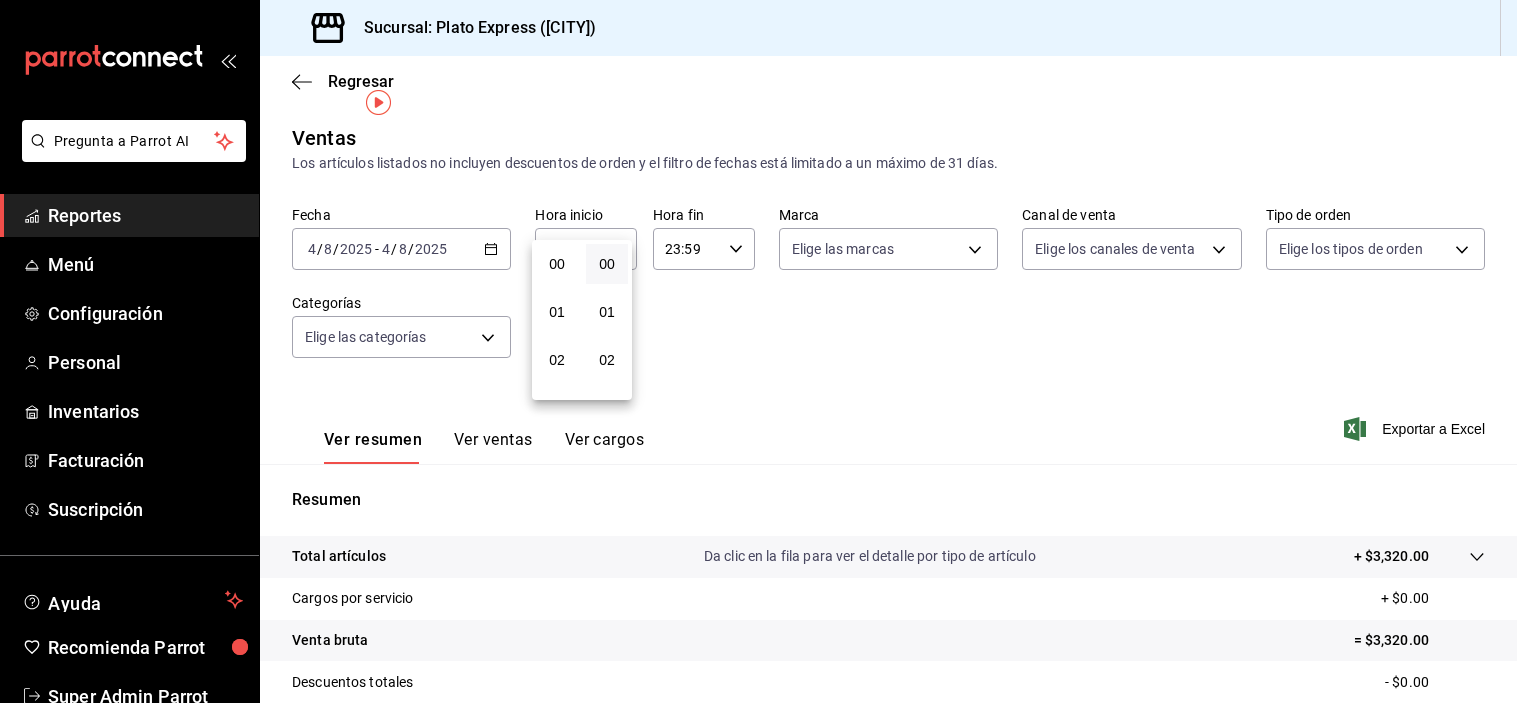 scroll, scrollTop: 0, scrollLeft: 0, axis: both 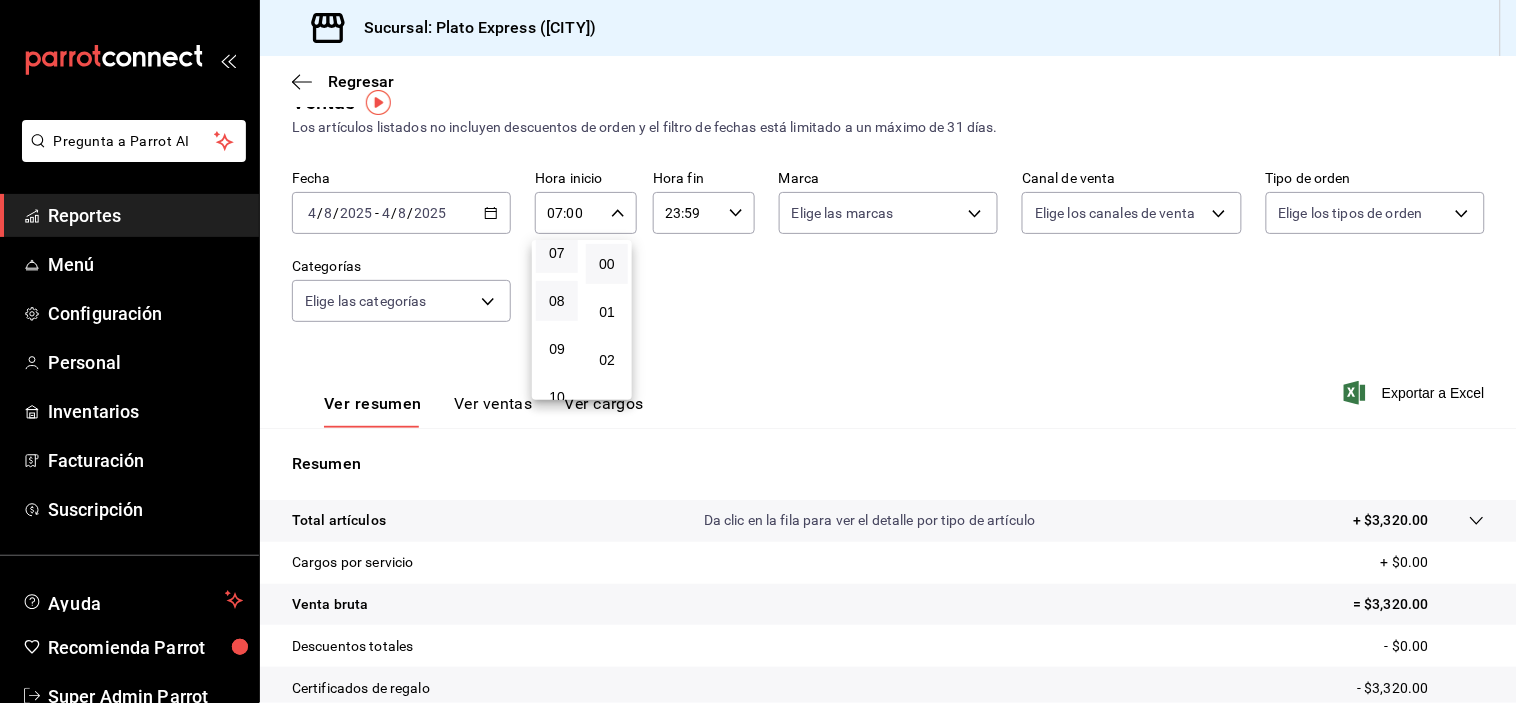 click on "08" at bounding box center [557, 301] 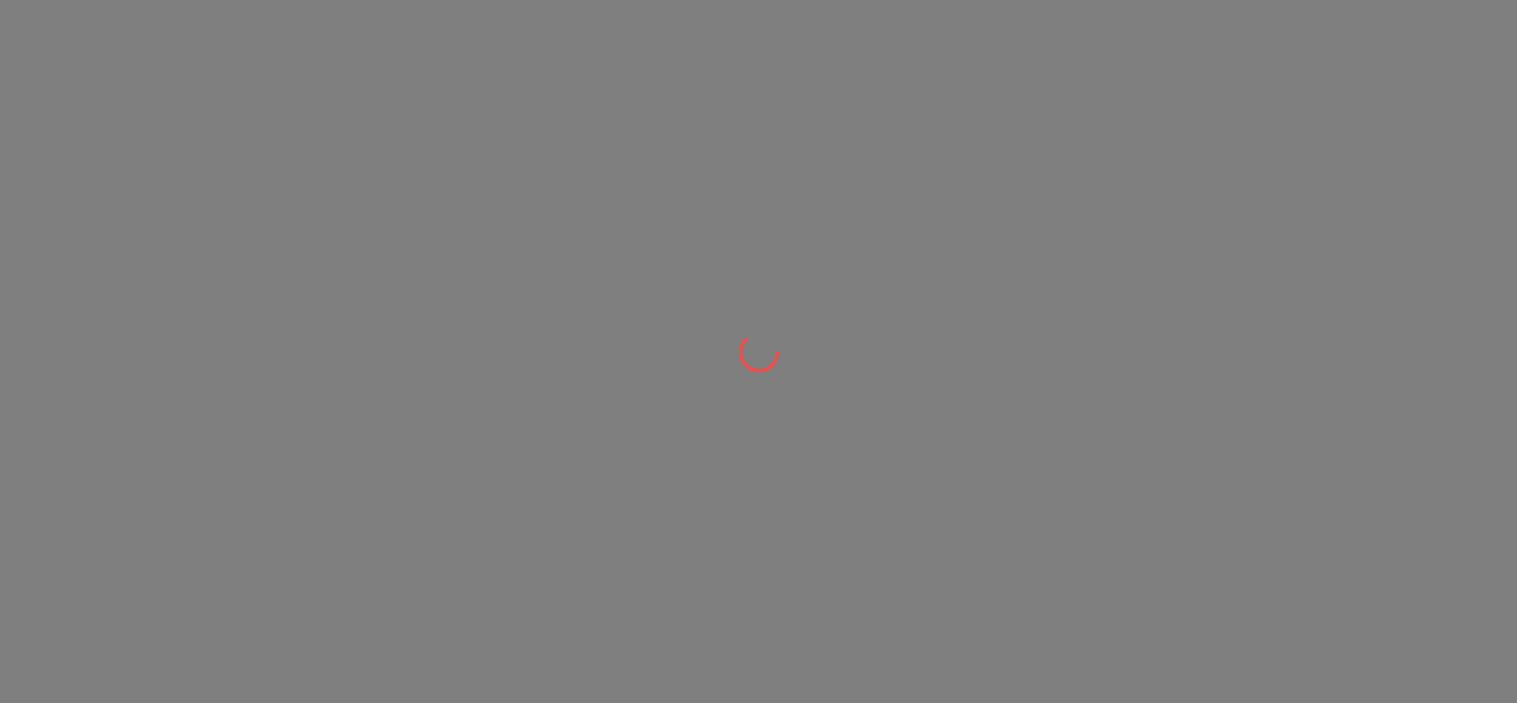 scroll, scrollTop: 0, scrollLeft: 0, axis: both 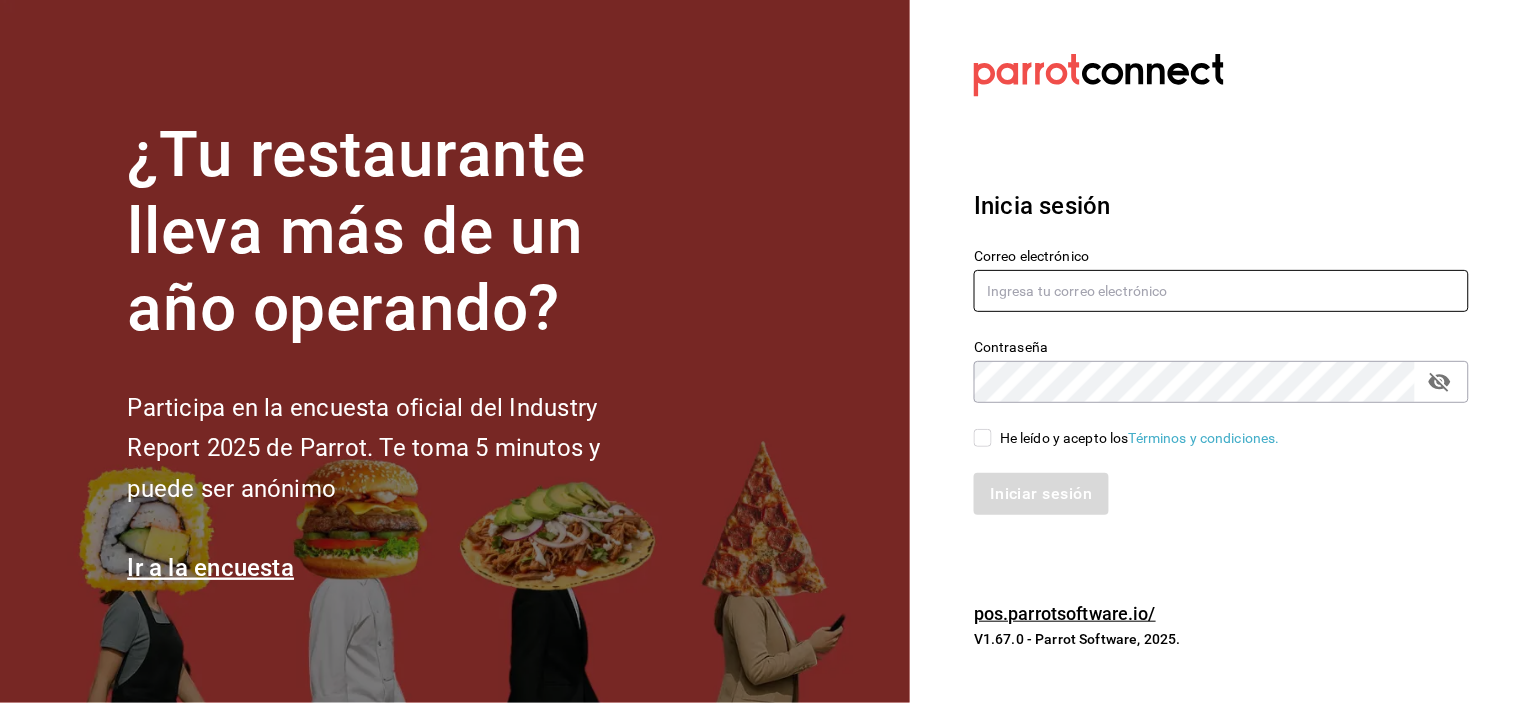type on "grifitth@platoexpress.com" 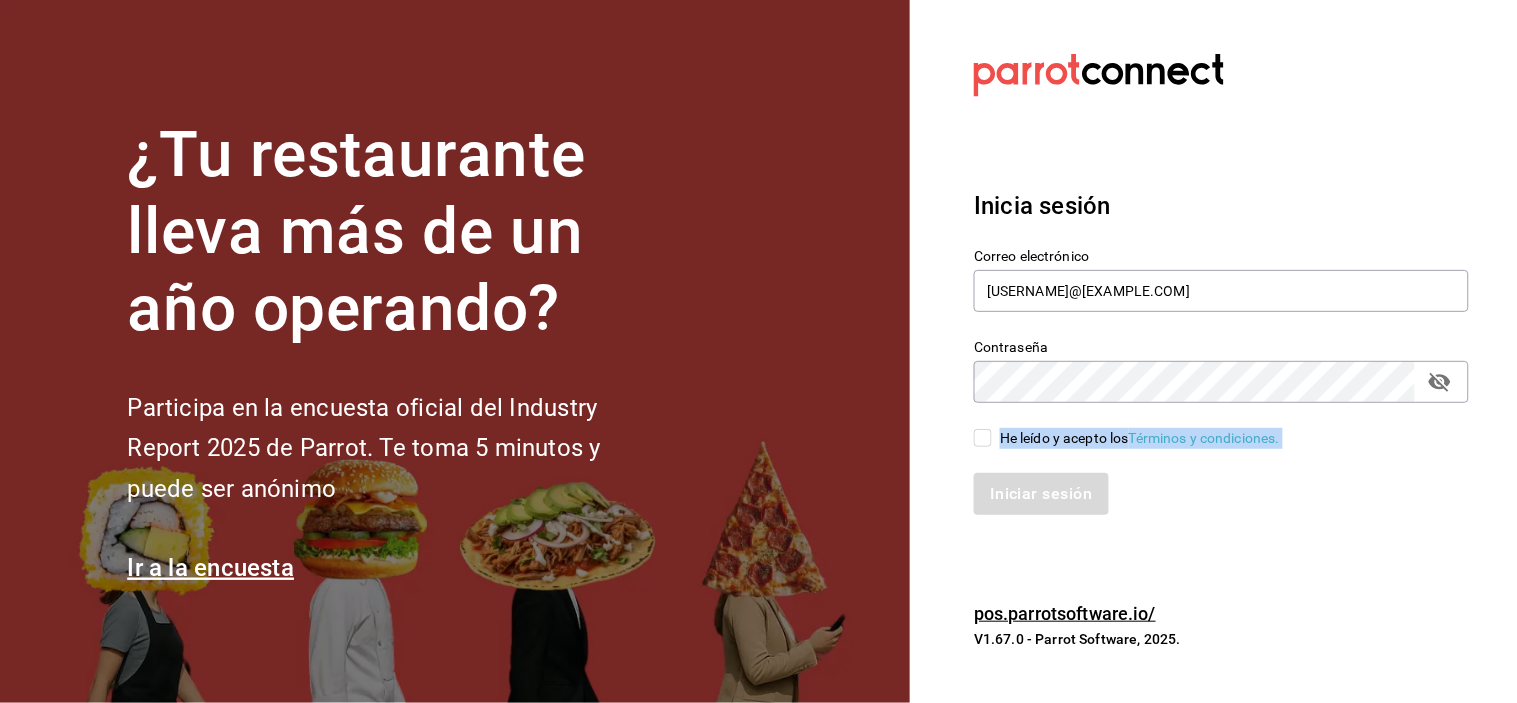 drag, startPoint x: 982, startPoint y: 451, endPoint x: 982, endPoint y: 436, distance: 15 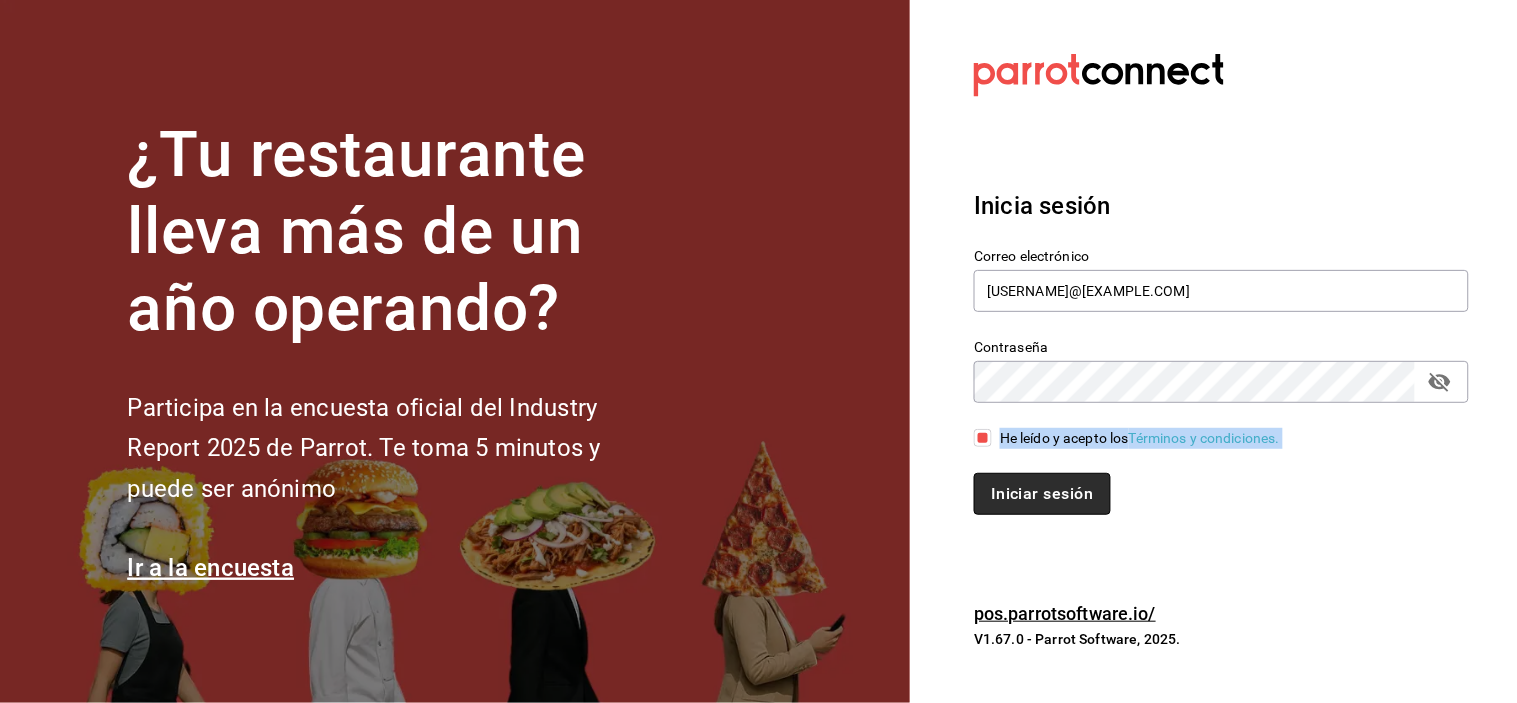 click on "Iniciar sesión" at bounding box center [1042, 494] 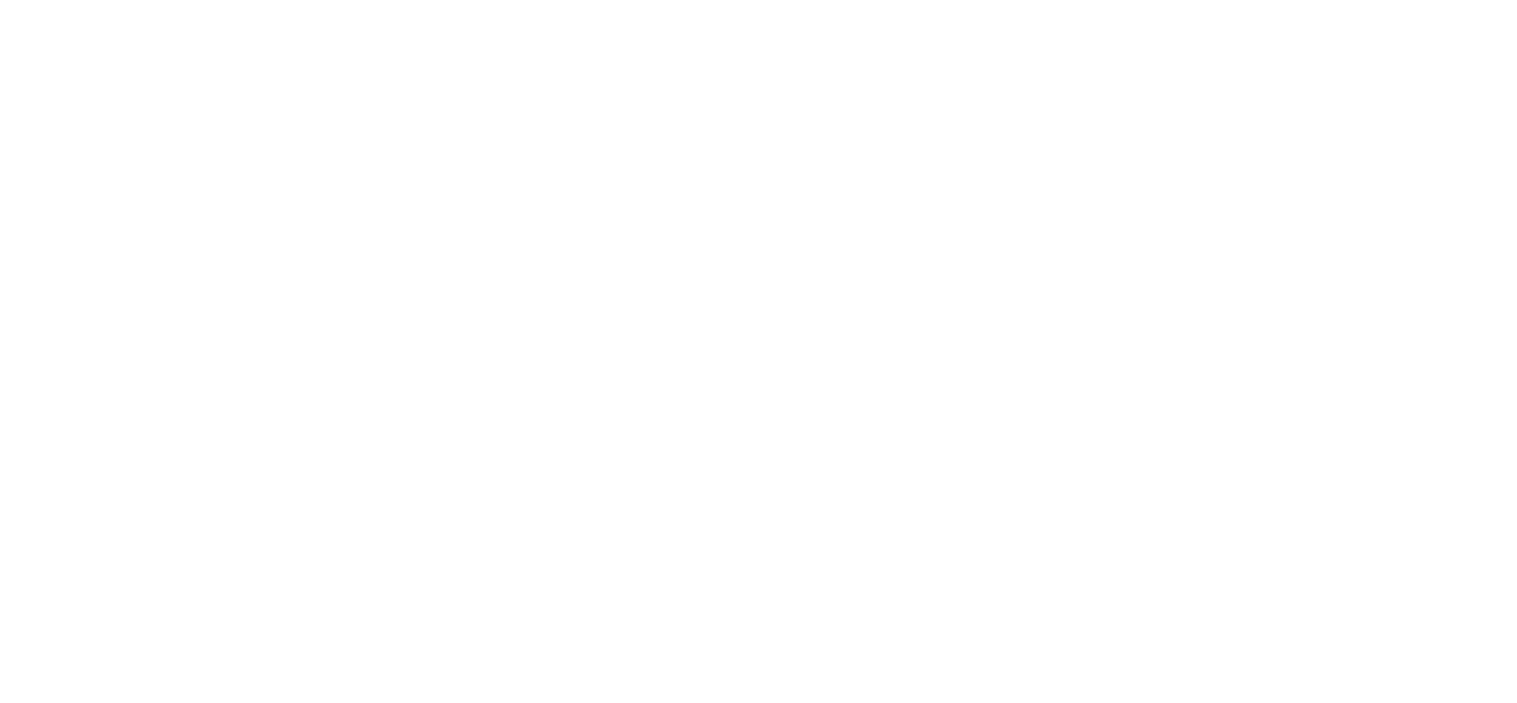 scroll, scrollTop: 0, scrollLeft: 0, axis: both 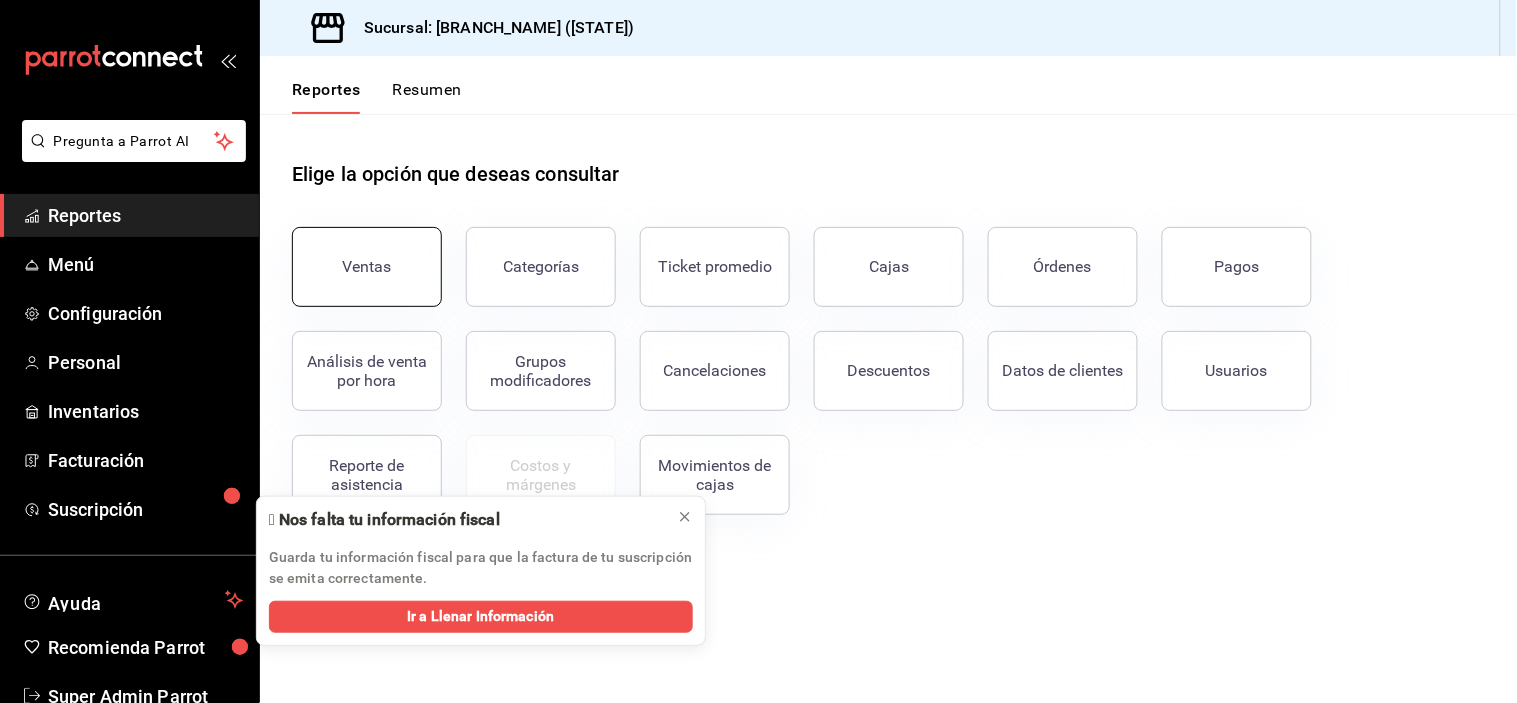 click on "Ventas" at bounding box center (367, 267) 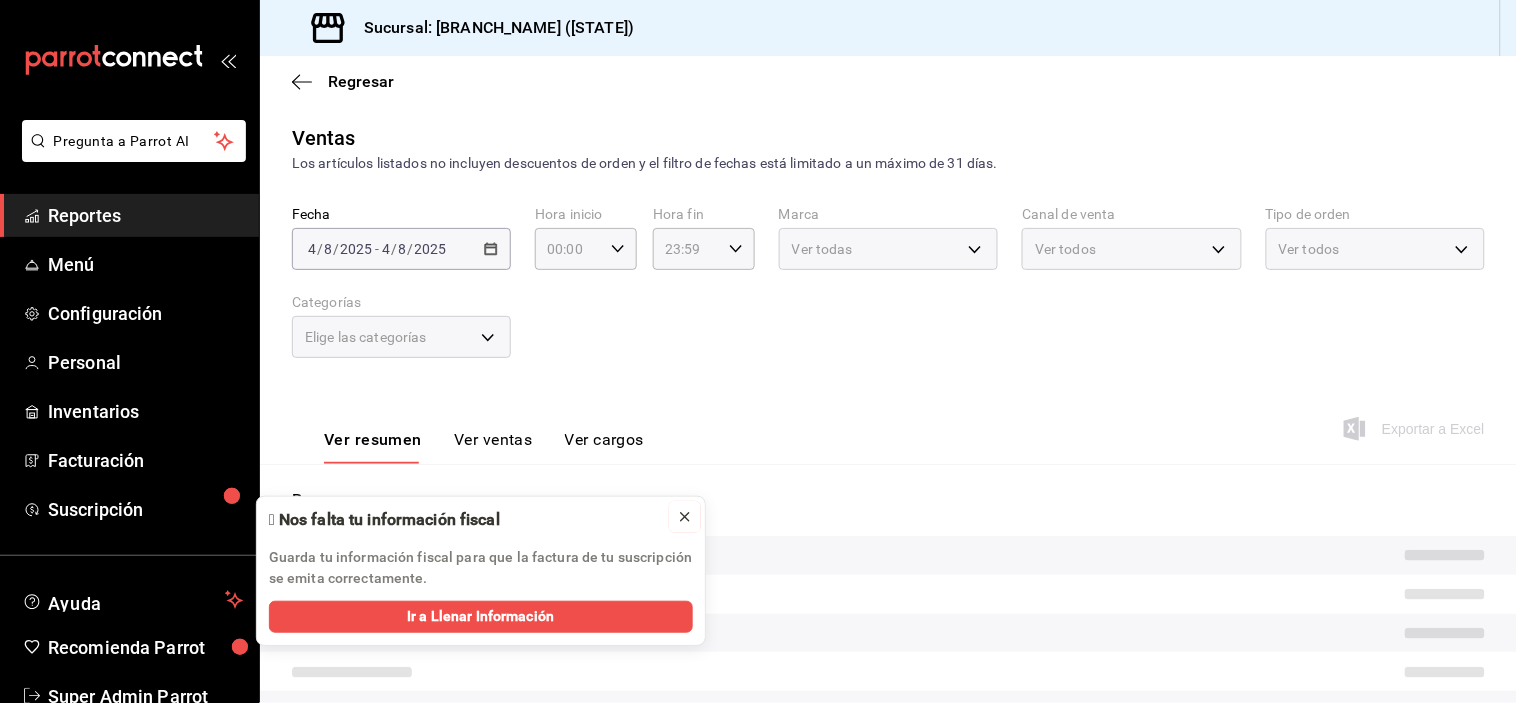 click 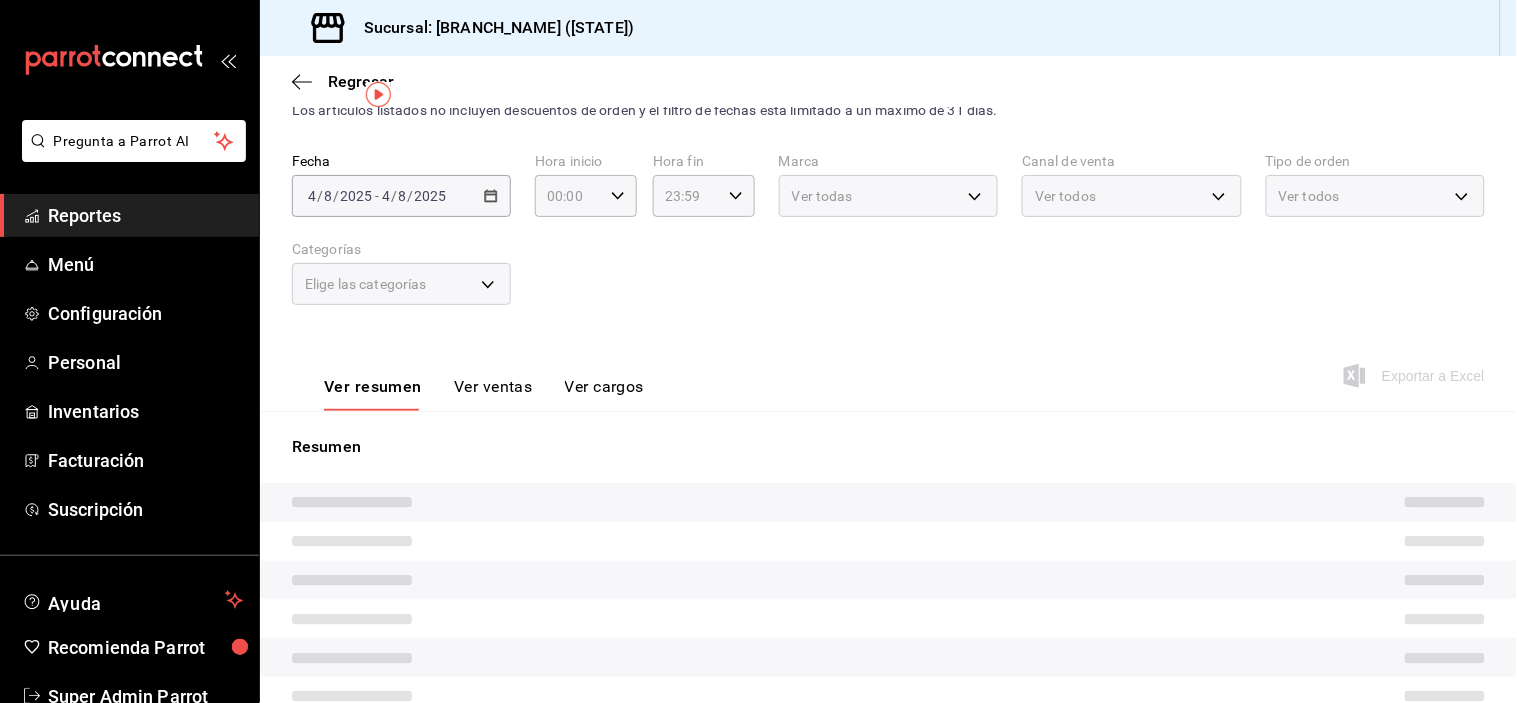 scroll, scrollTop: 55, scrollLeft: 0, axis: vertical 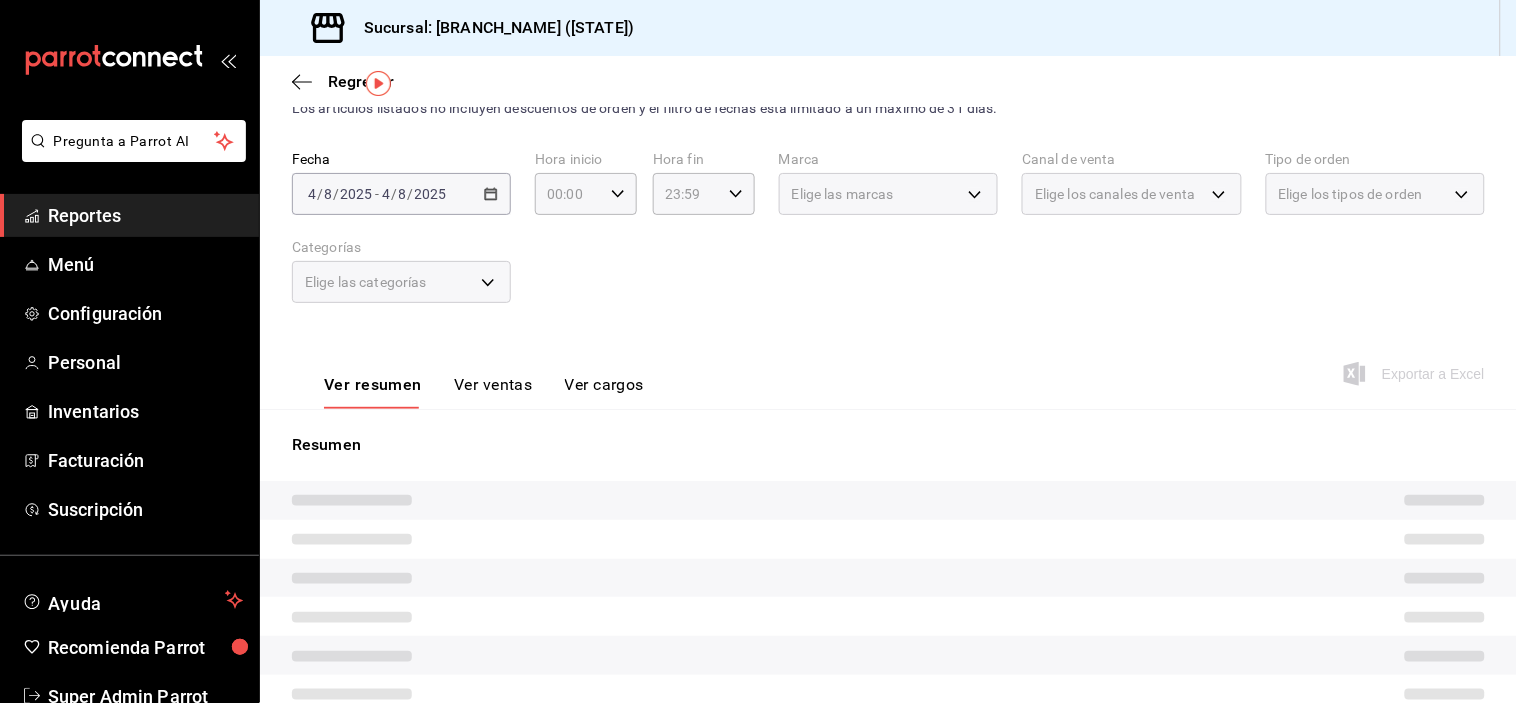 click on "Ver ventas" at bounding box center [493, 392] 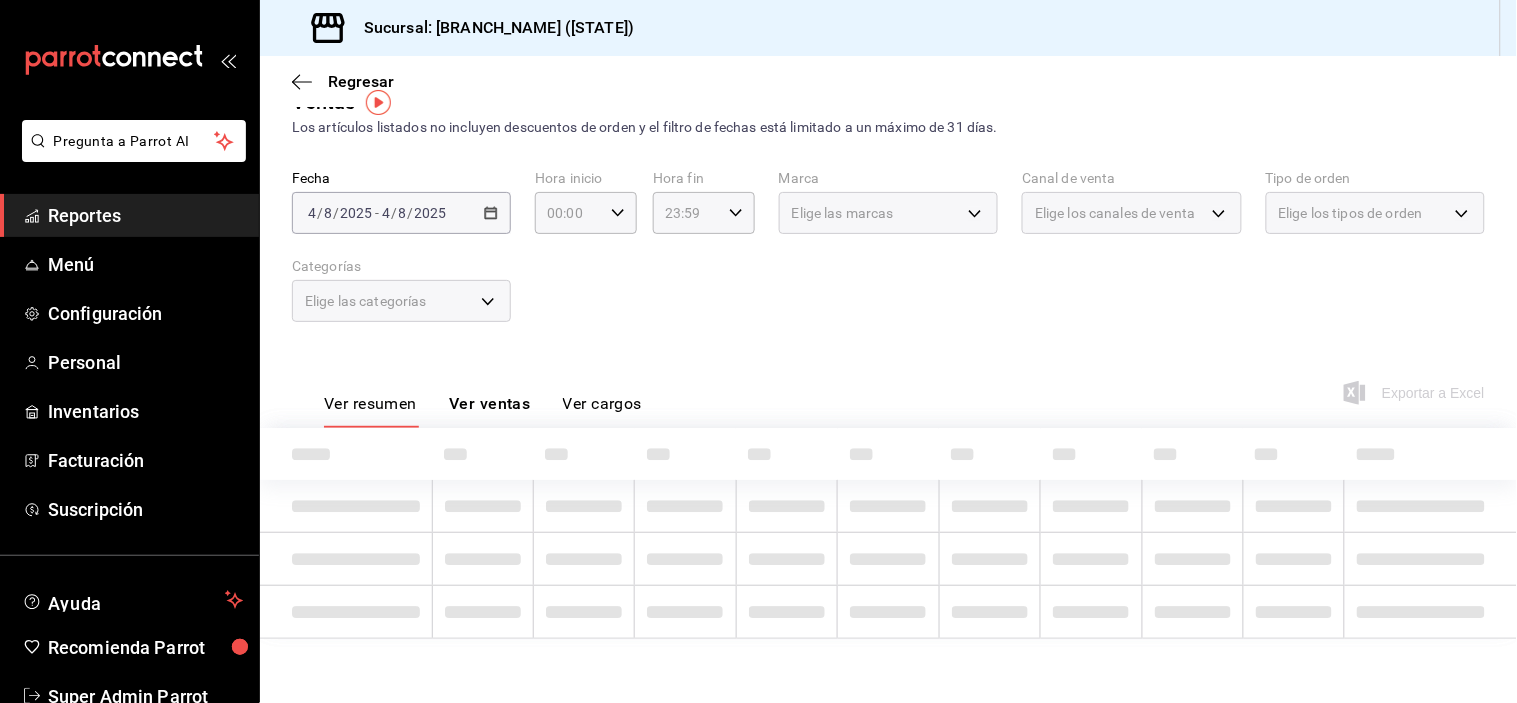 scroll, scrollTop: 36, scrollLeft: 0, axis: vertical 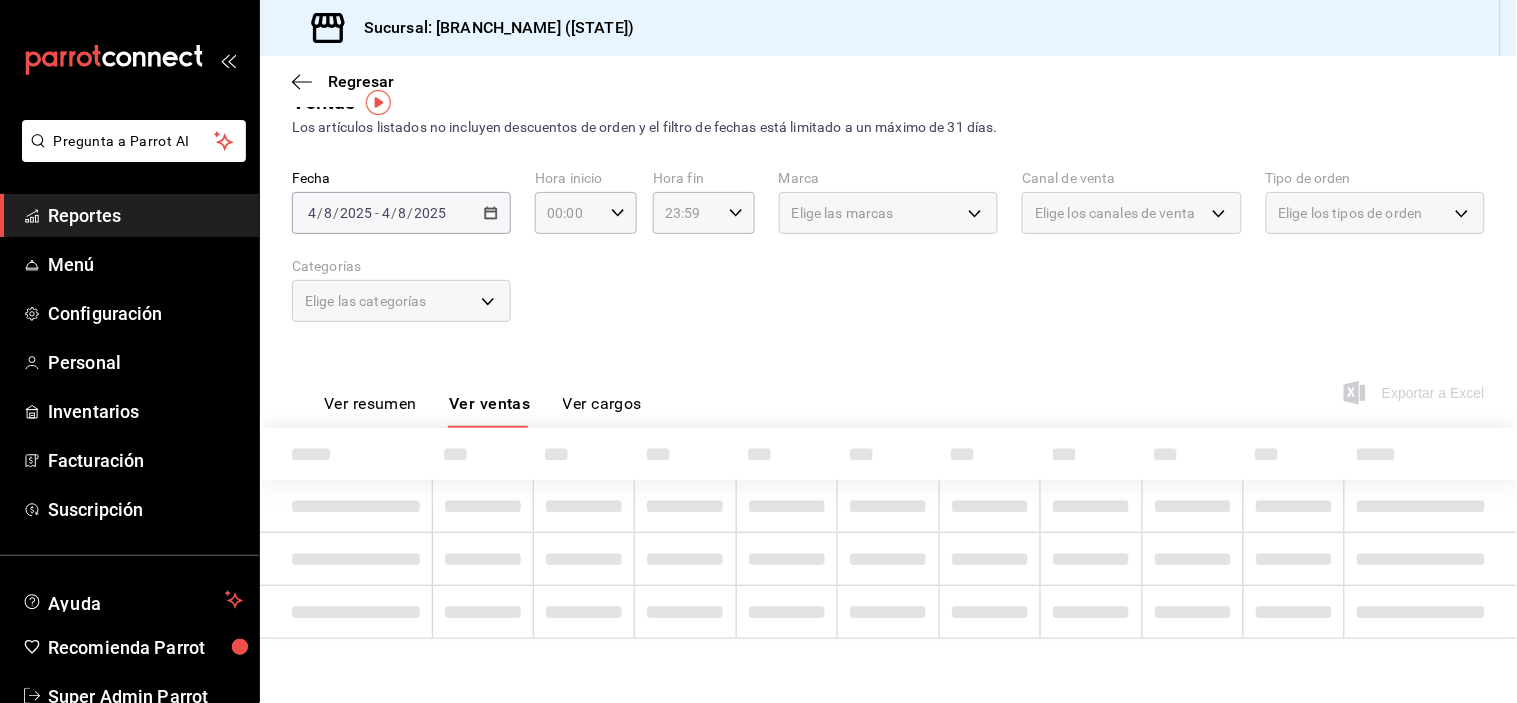 click on "Ver resumen" at bounding box center [370, 411] 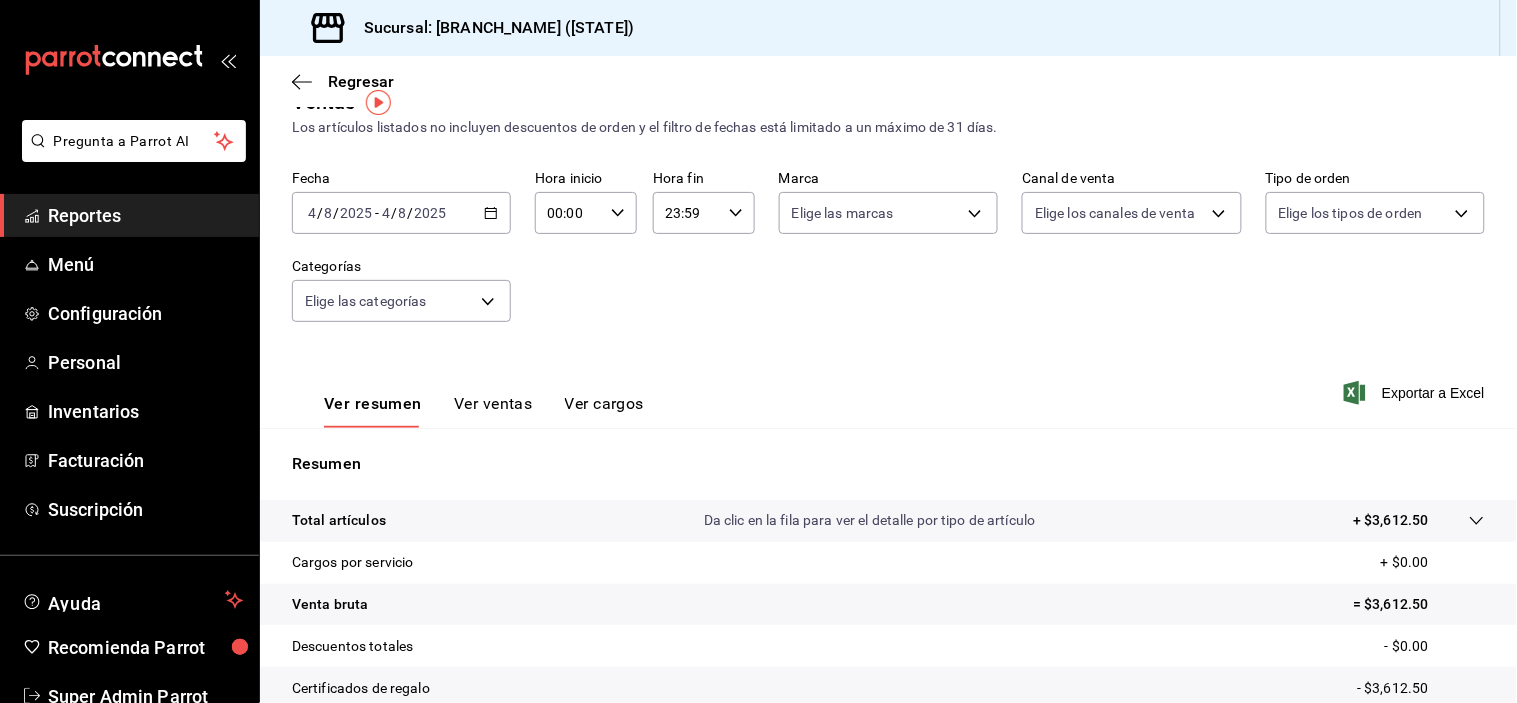 click on "Ver ventas" at bounding box center (493, 411) 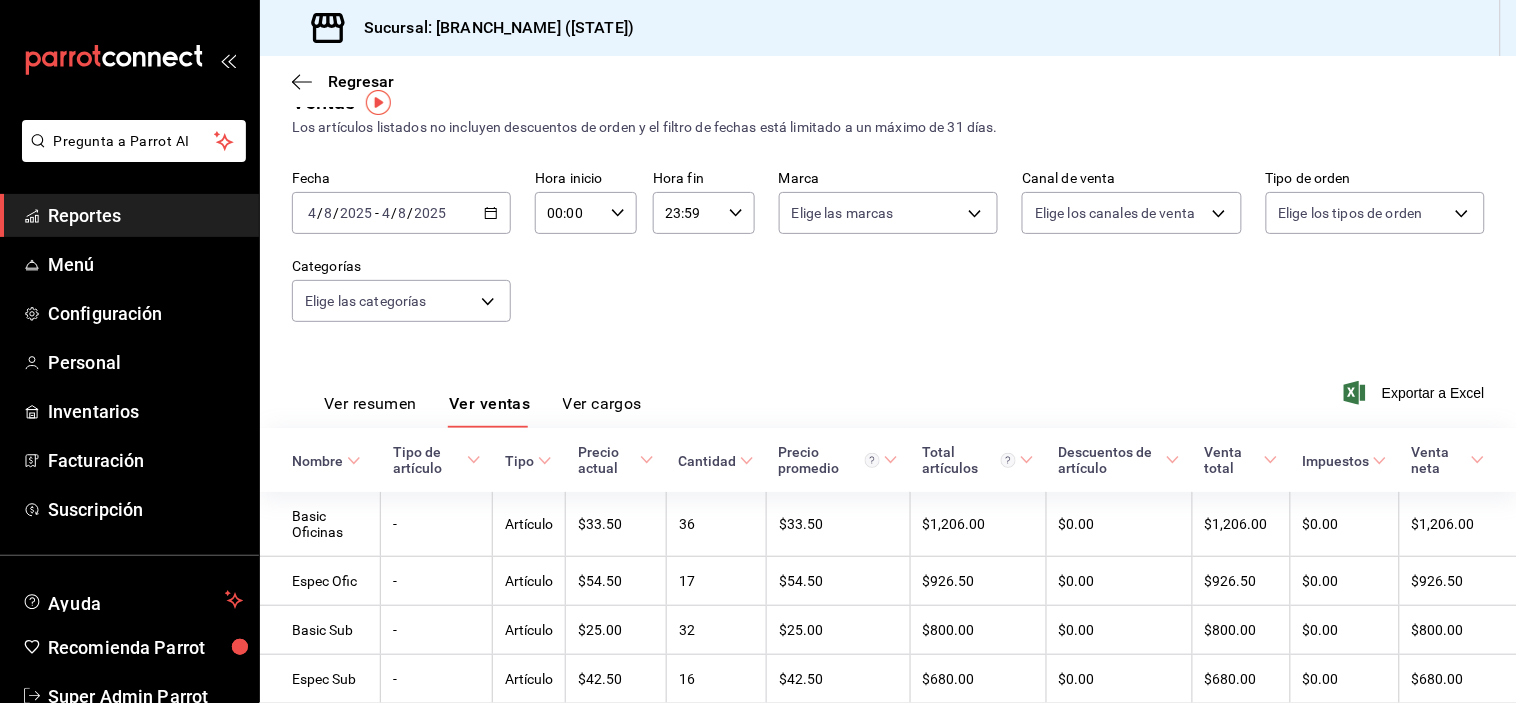 click on "Ver resumen" at bounding box center (370, 411) 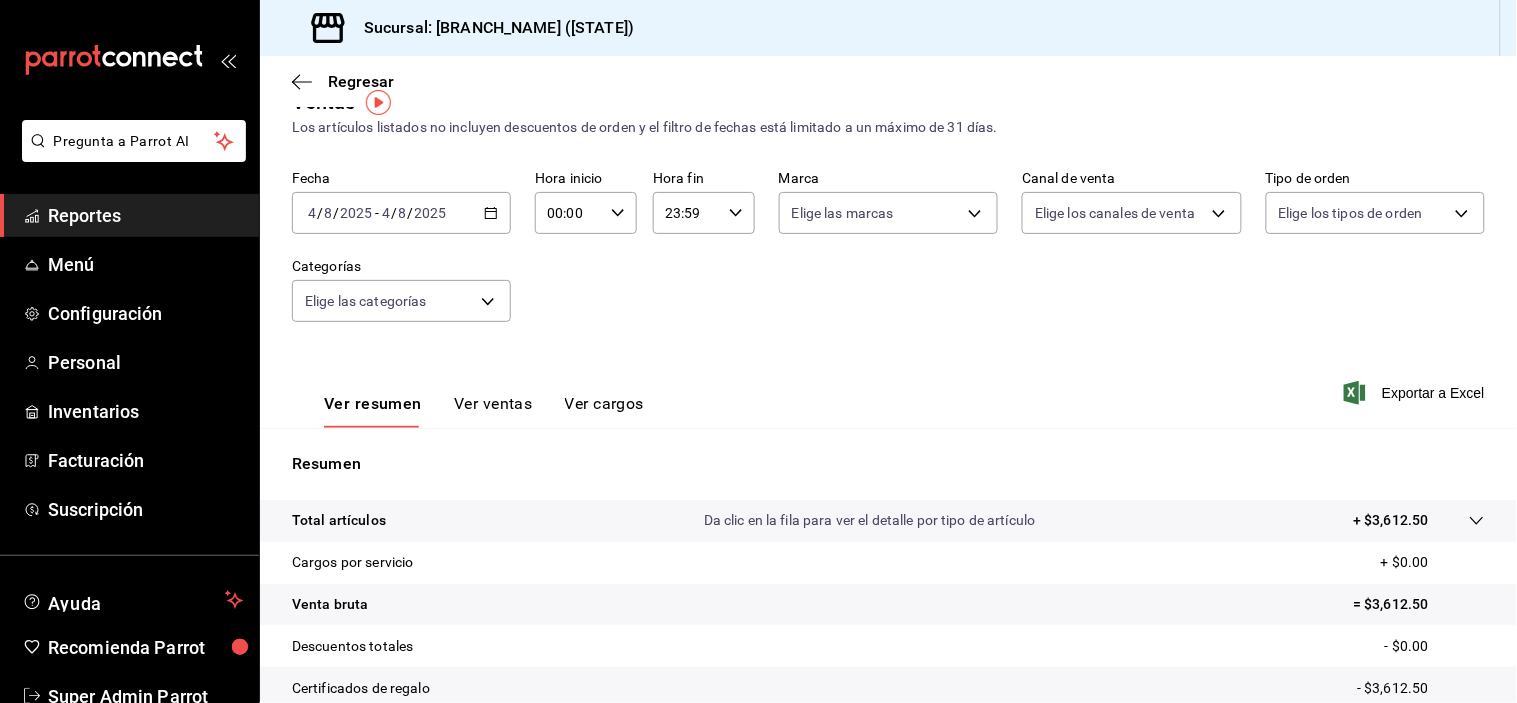 click on "Ver ventas" at bounding box center [493, 411] 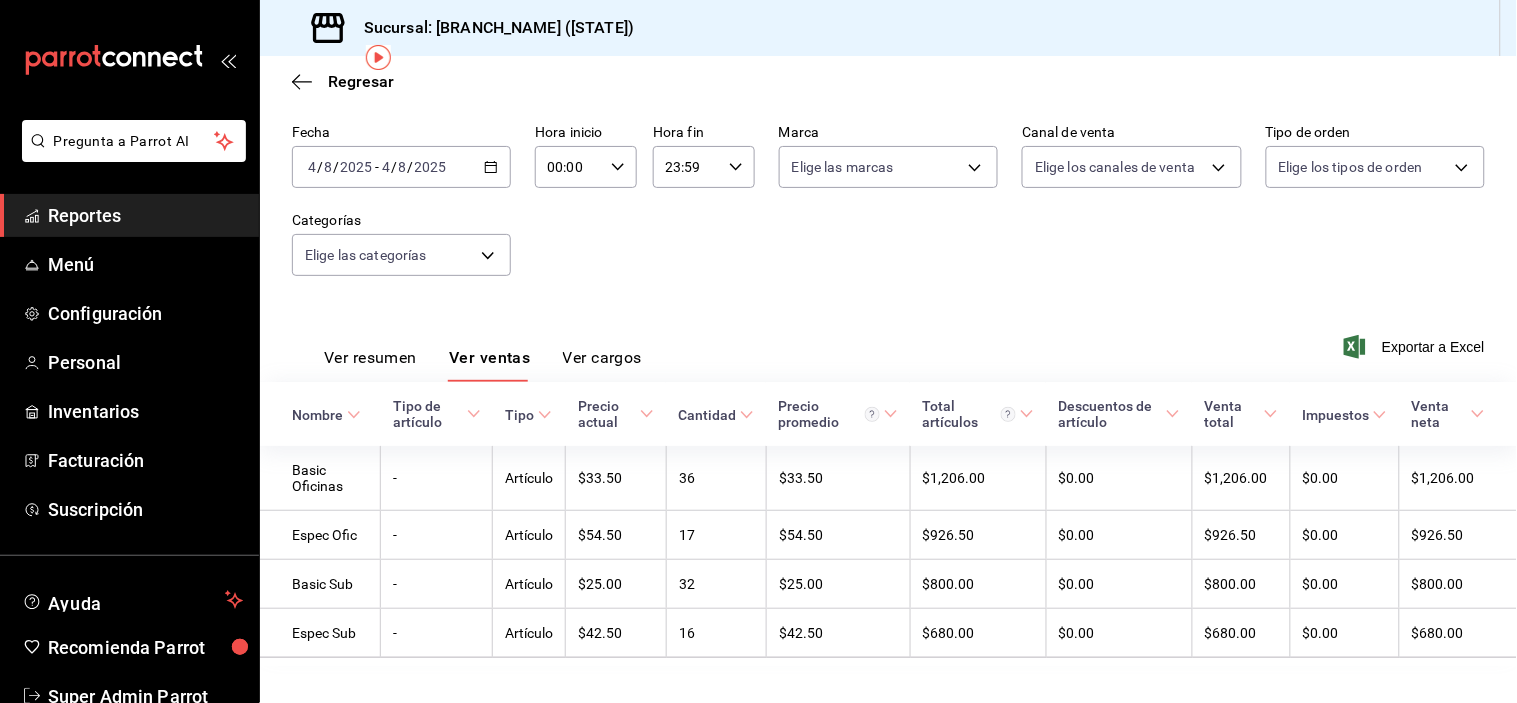 scroll, scrollTop: 114, scrollLeft: 0, axis: vertical 